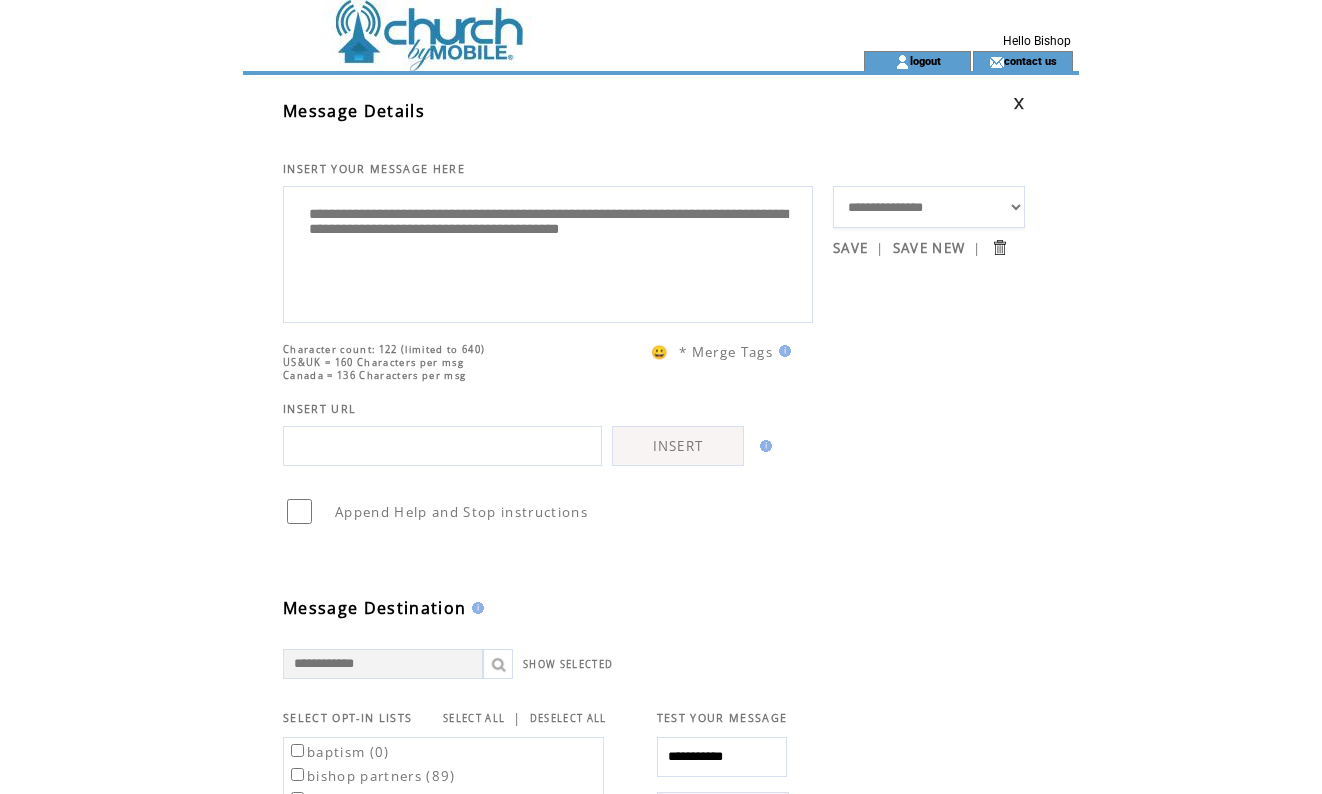 scroll, scrollTop: 0, scrollLeft: 0, axis: both 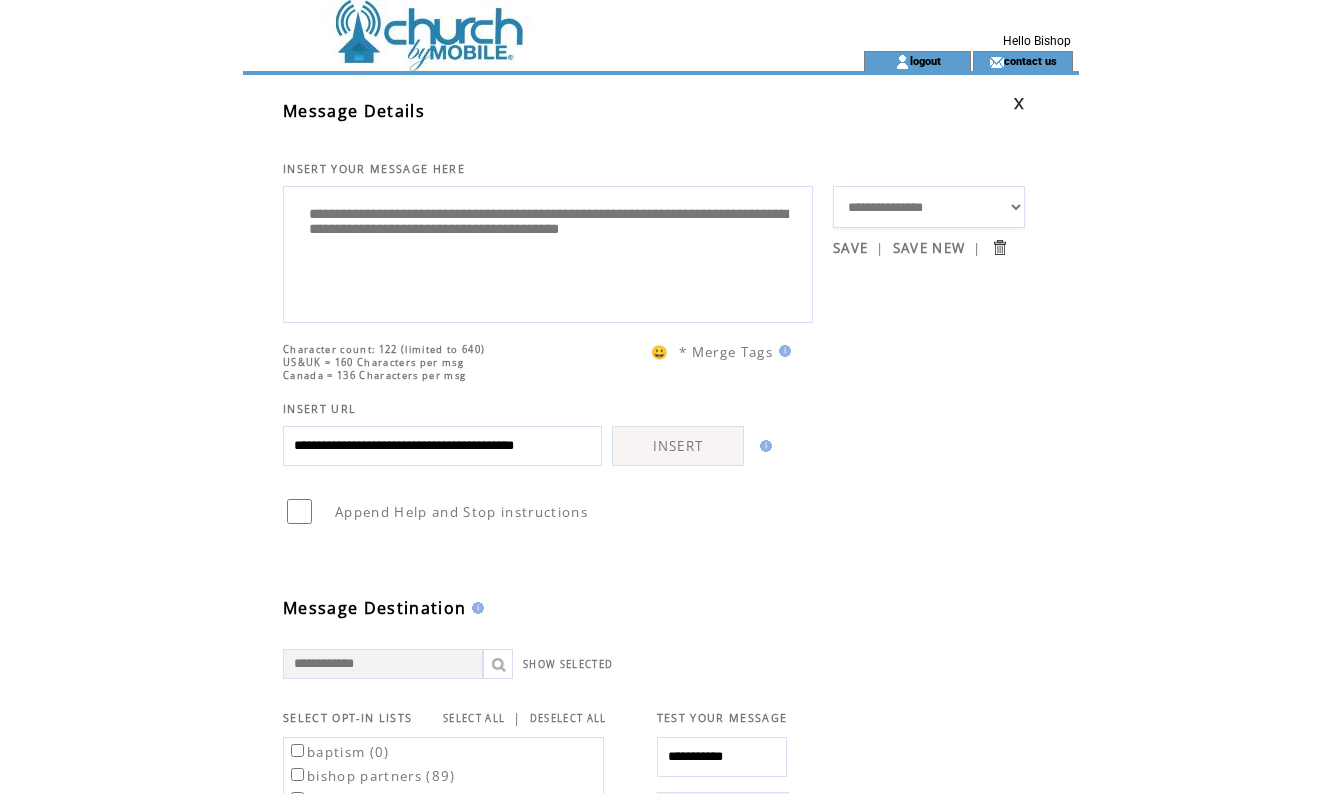 type on "**********" 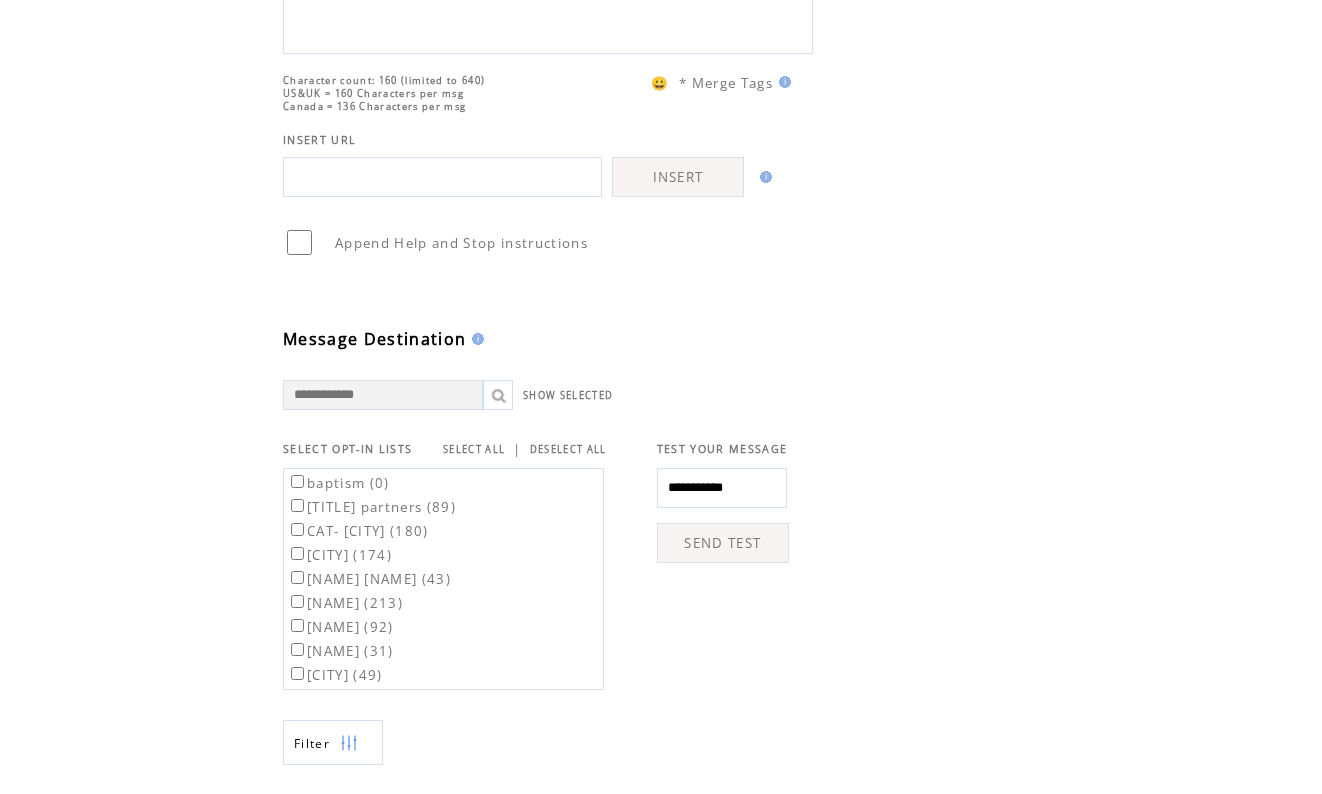 scroll, scrollTop: 315, scrollLeft: 0, axis: vertical 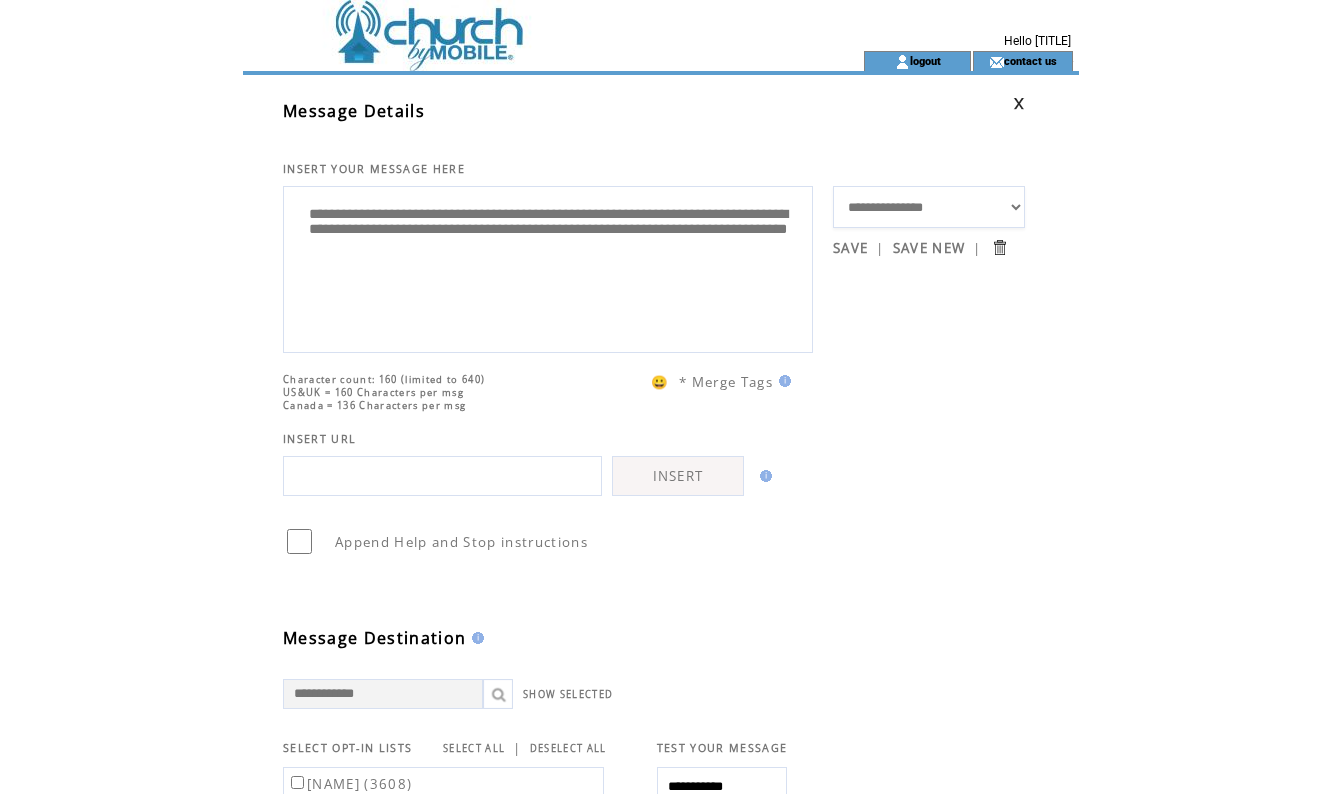 drag, startPoint x: 694, startPoint y: 304, endPoint x: 270, endPoint y: 185, distance: 440.38278 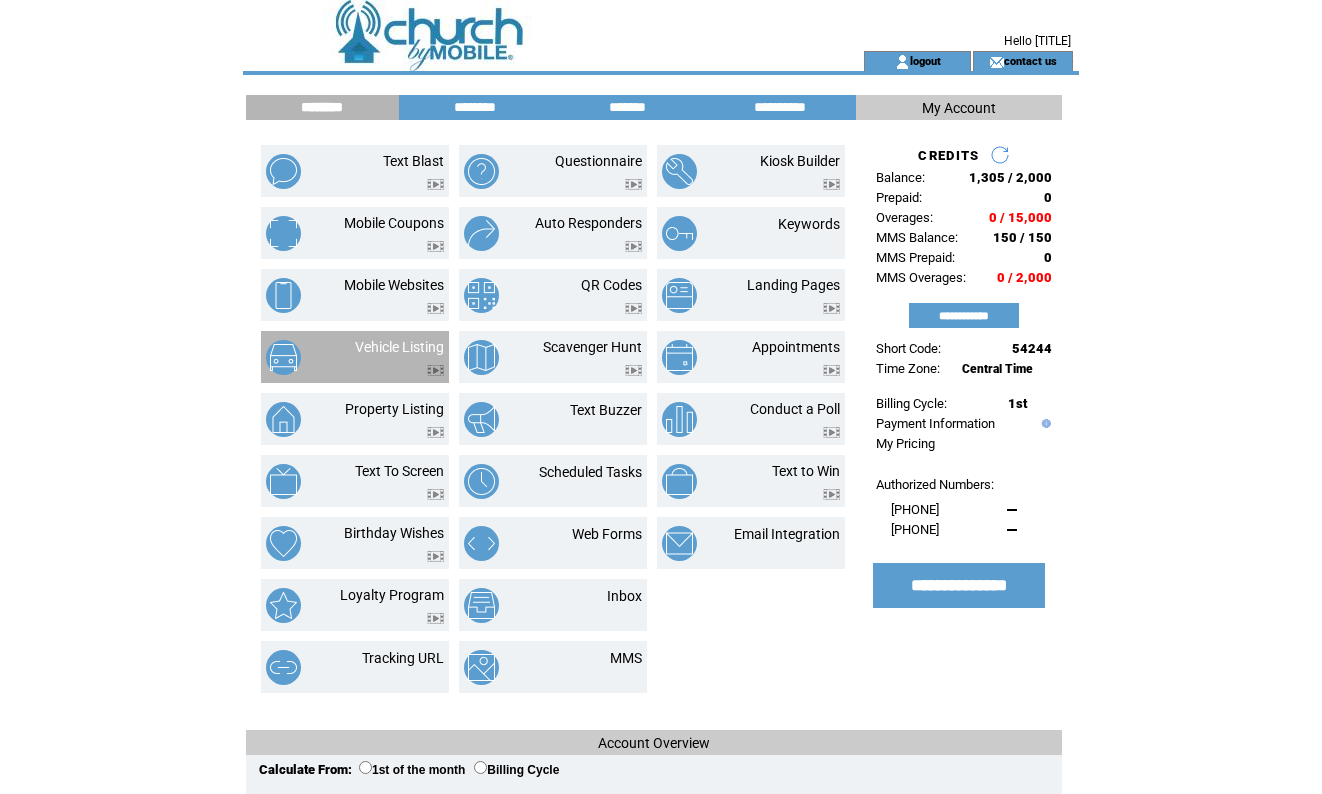 scroll, scrollTop: 0, scrollLeft: 0, axis: both 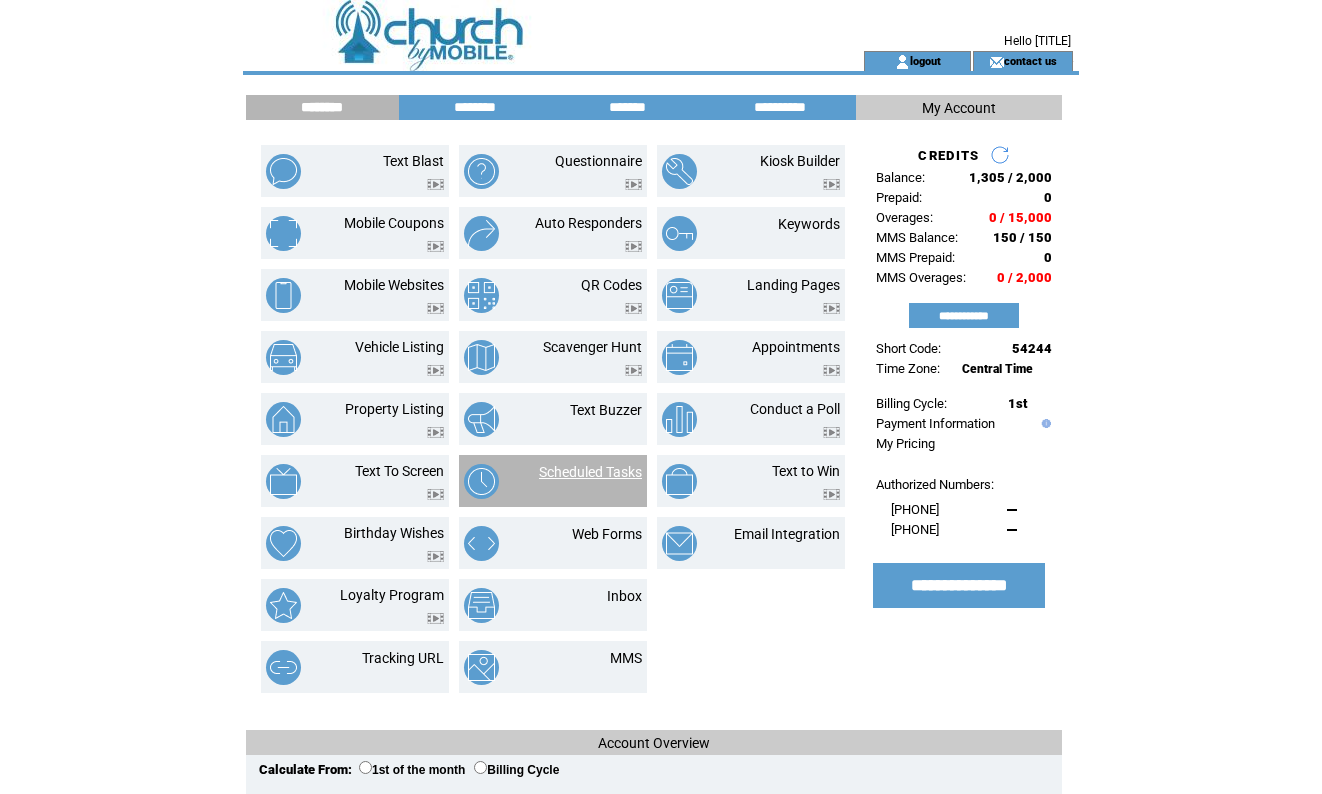 click on "Scheduled Tasks" at bounding box center (590, 472) 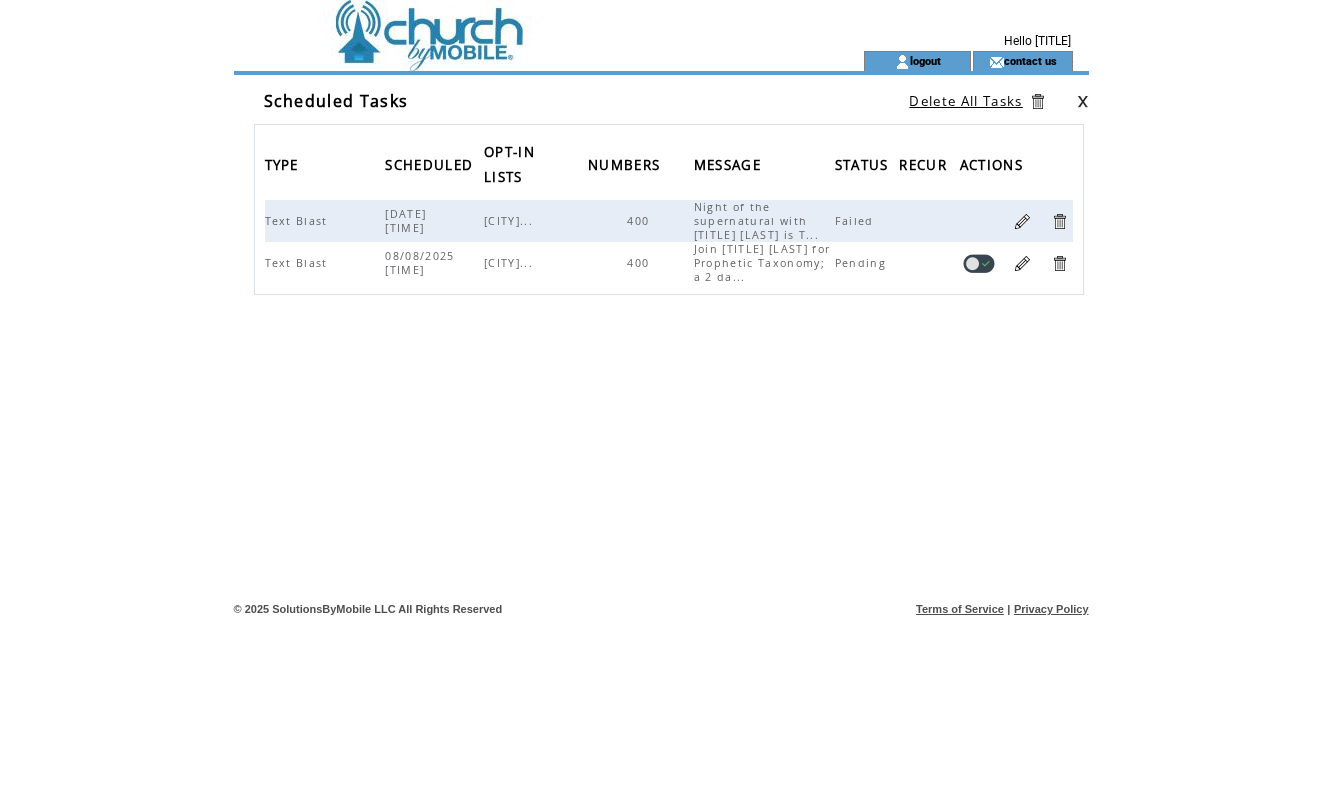 scroll, scrollTop: 0, scrollLeft: 0, axis: both 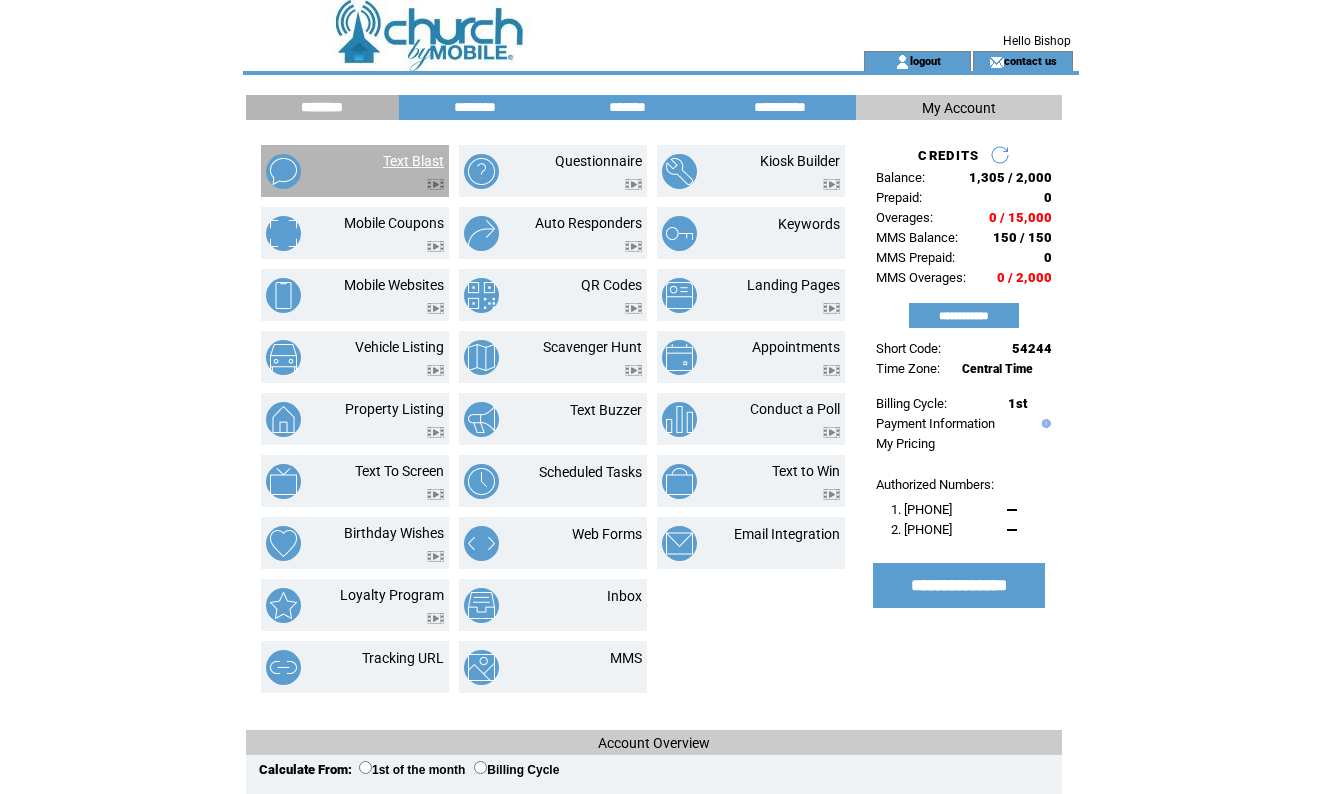 click on "Text Blast" at bounding box center (413, 161) 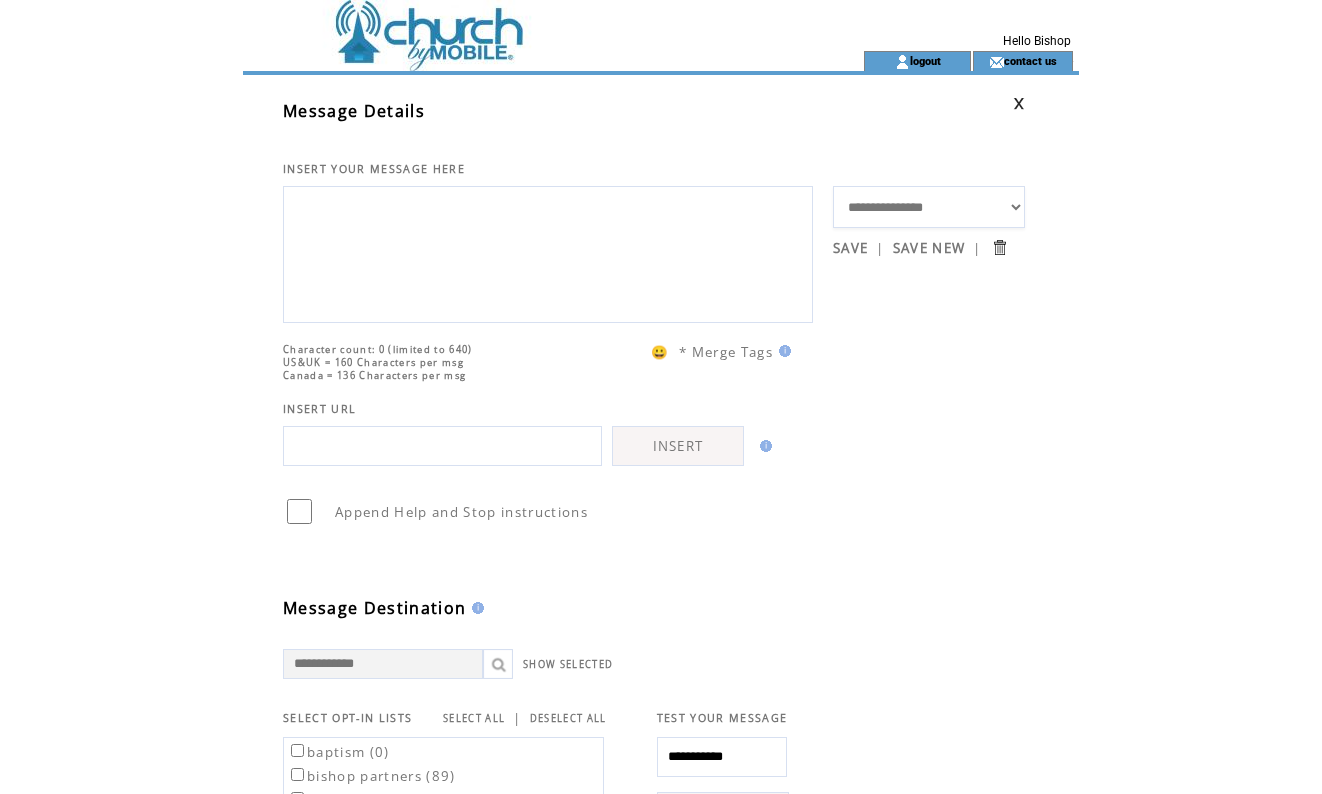 scroll, scrollTop: 0, scrollLeft: 0, axis: both 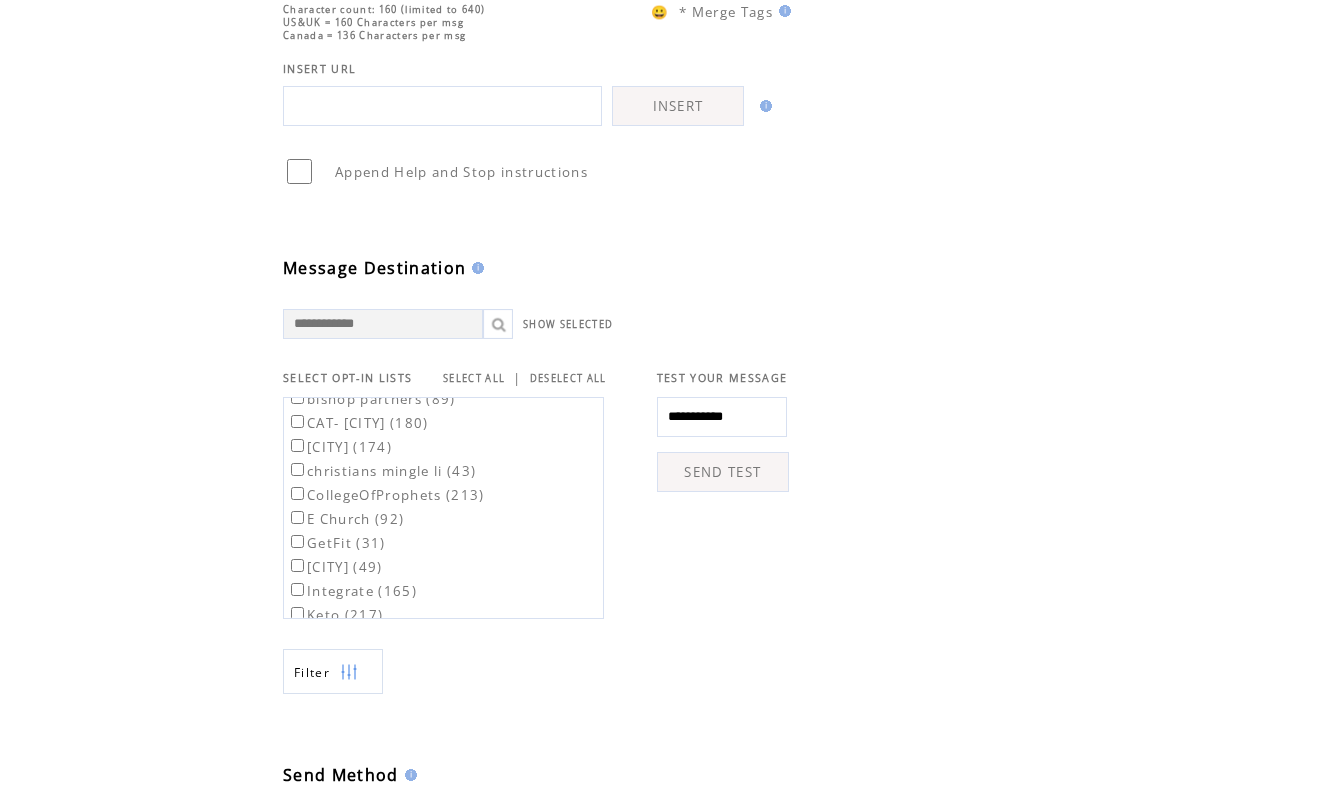 type on "**********" 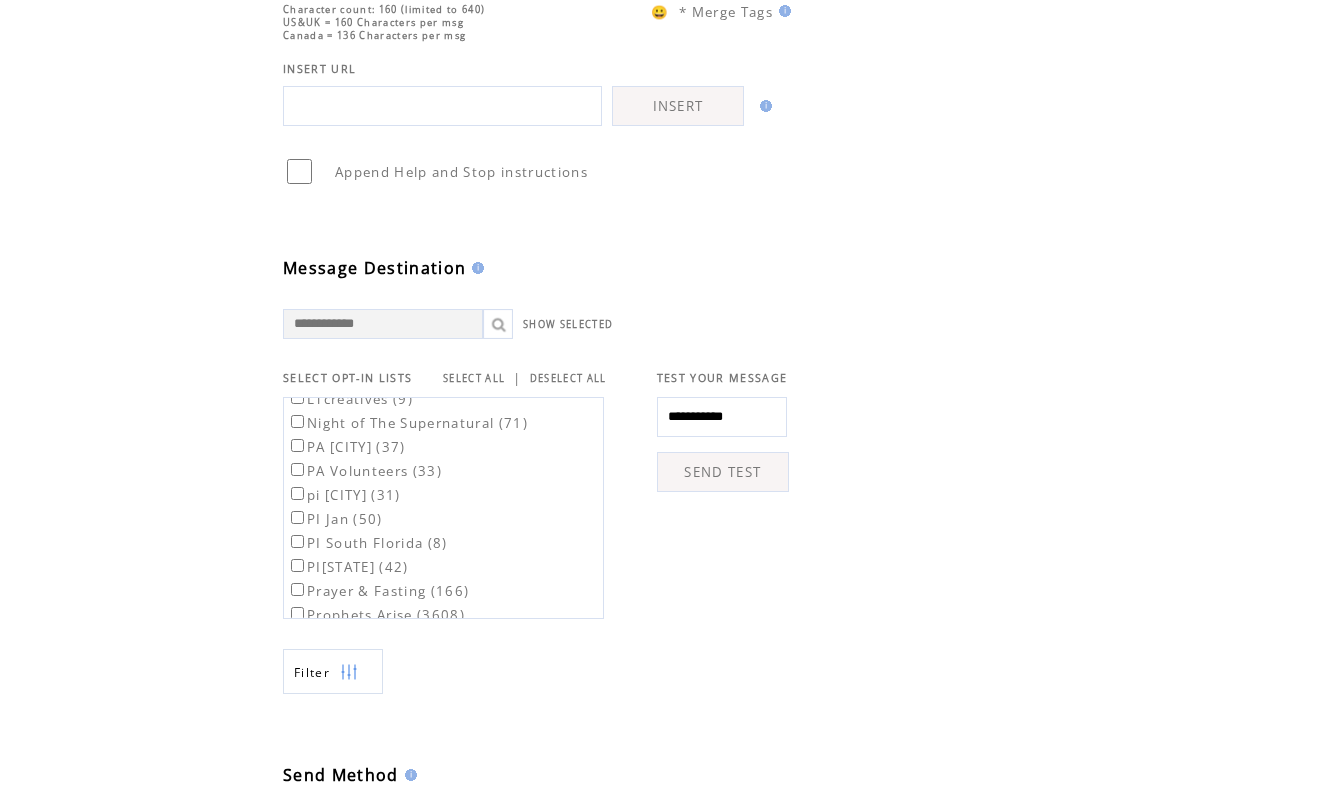 scroll, scrollTop: 314, scrollLeft: 0, axis: vertical 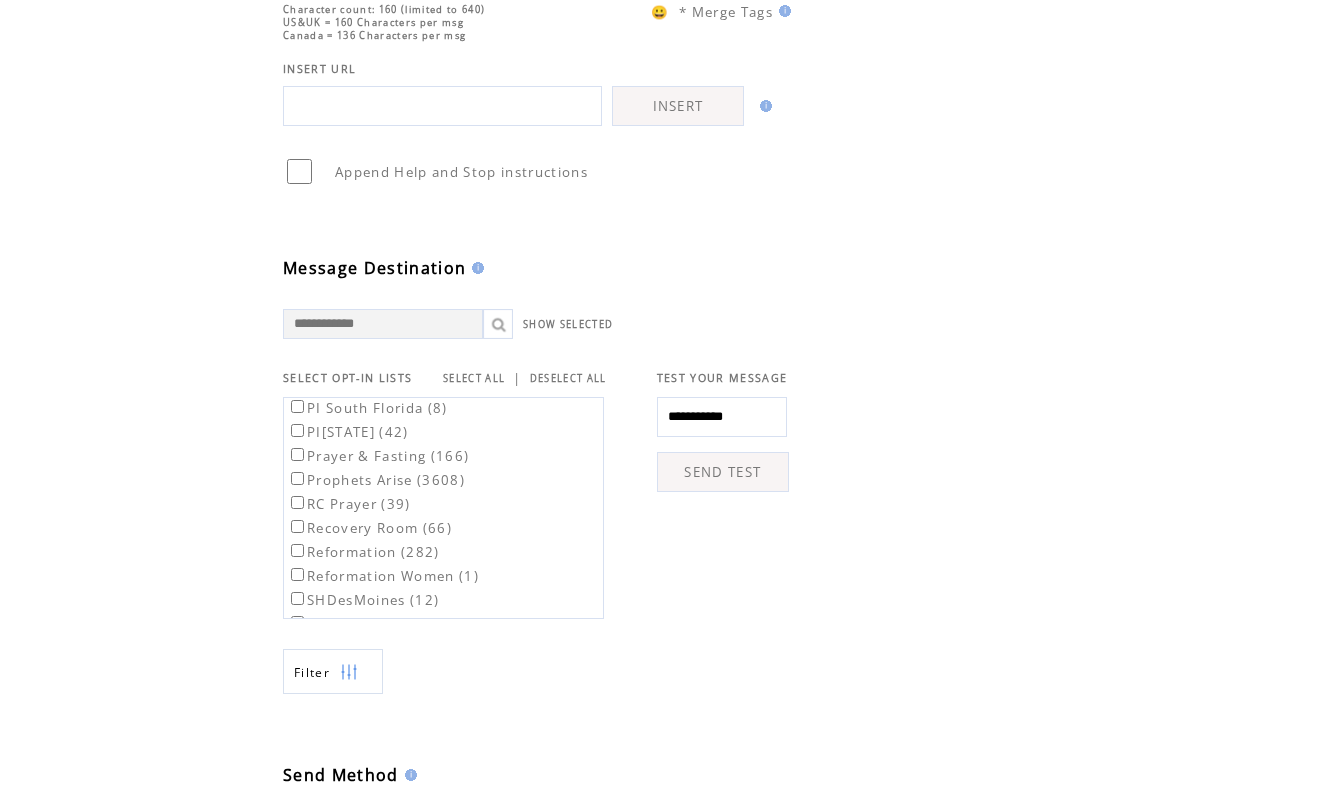 click on "RC Prayer (39)" at bounding box center (407, 503) 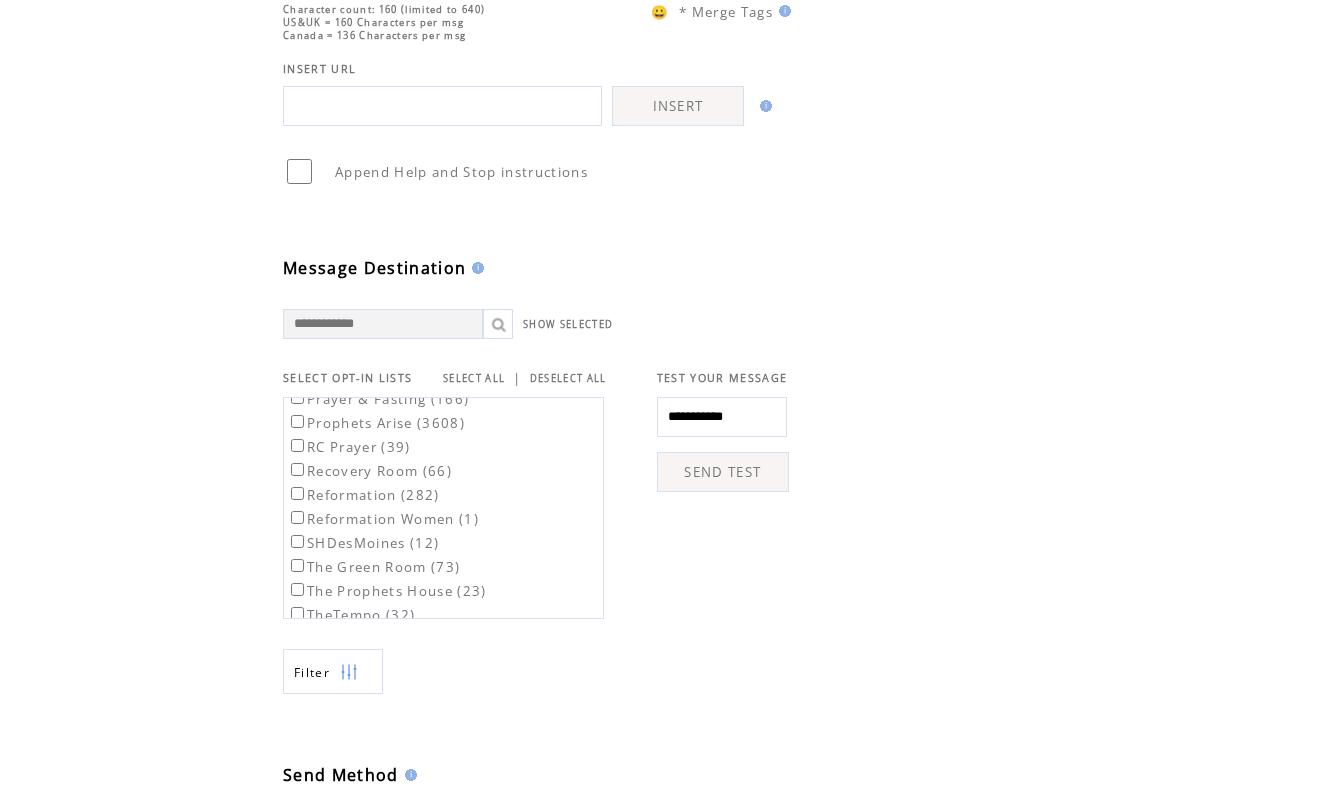 scroll, scrollTop: 502, scrollLeft: 0, axis: vertical 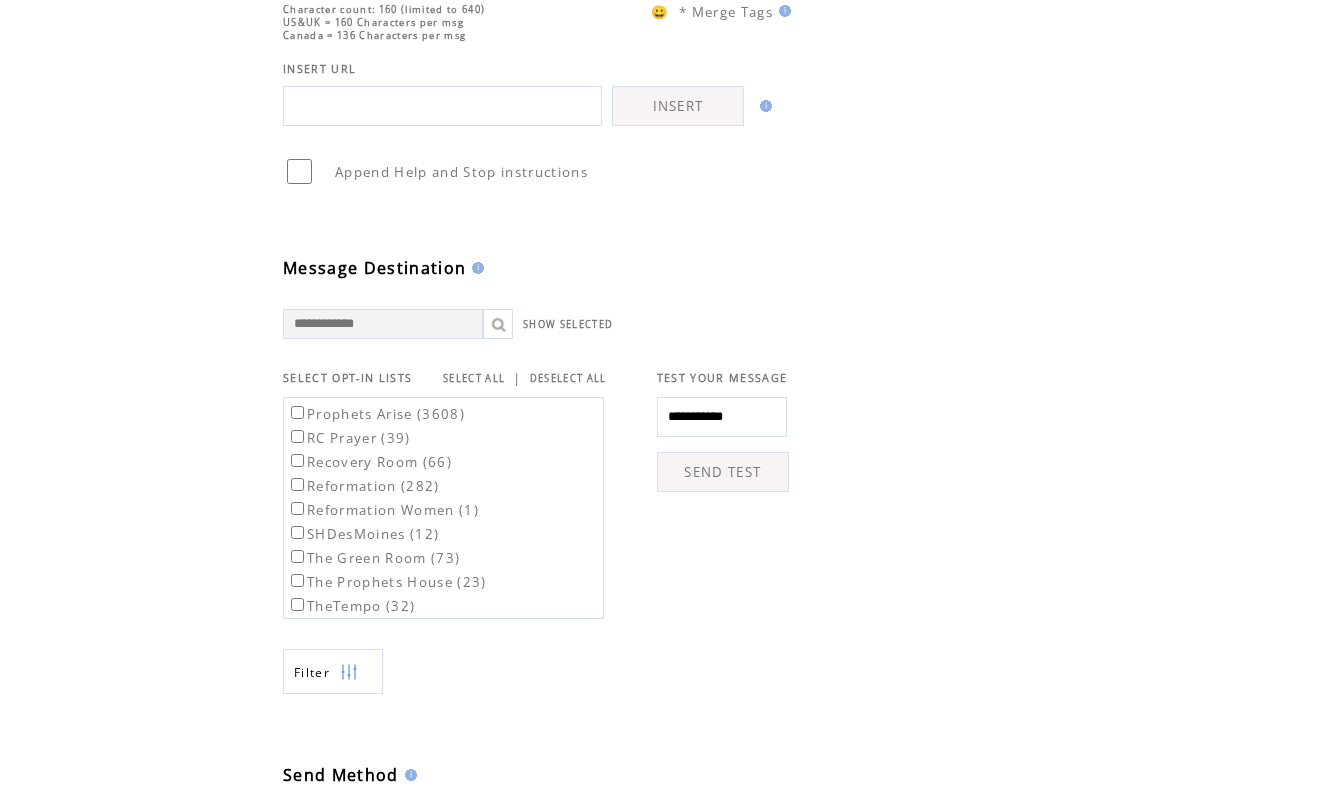 click on "Reformation (282)" at bounding box center [363, 486] 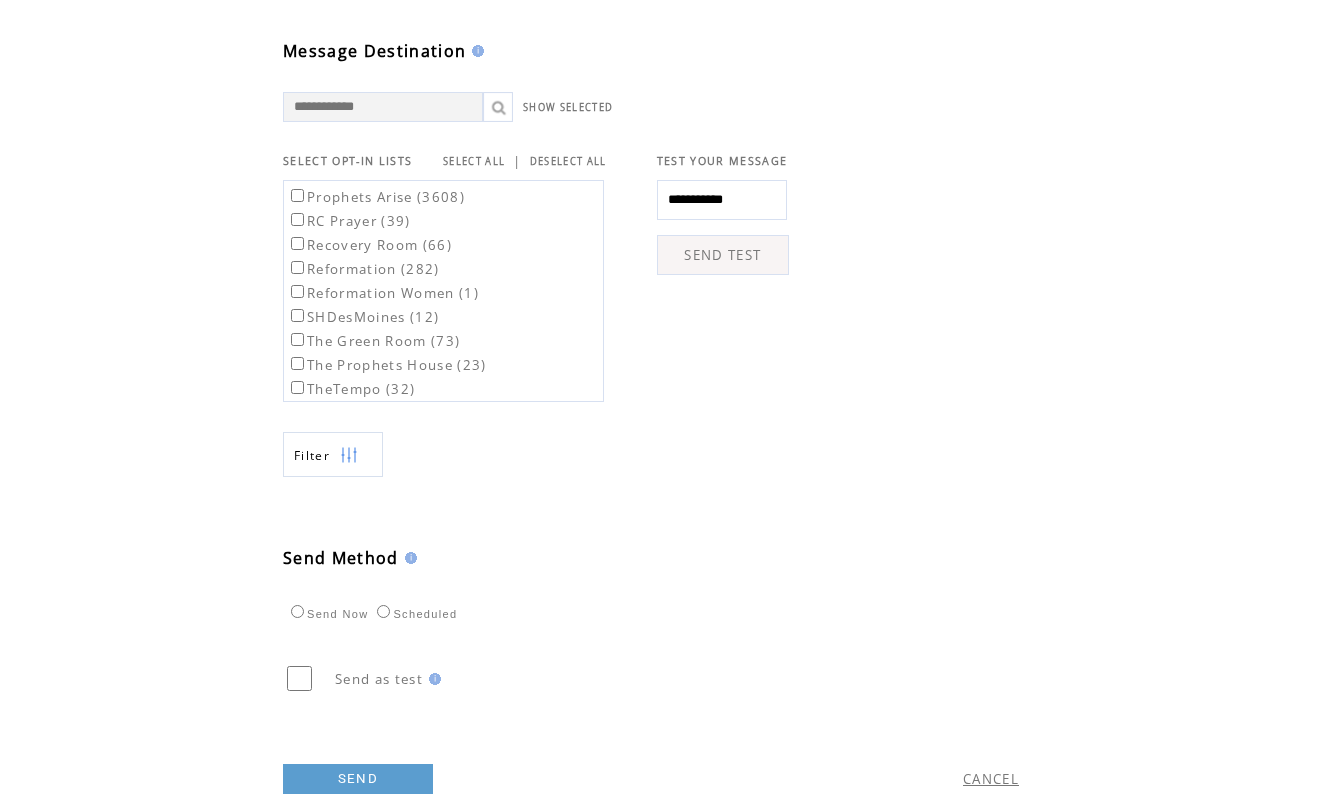 scroll, scrollTop: 647, scrollLeft: 0, axis: vertical 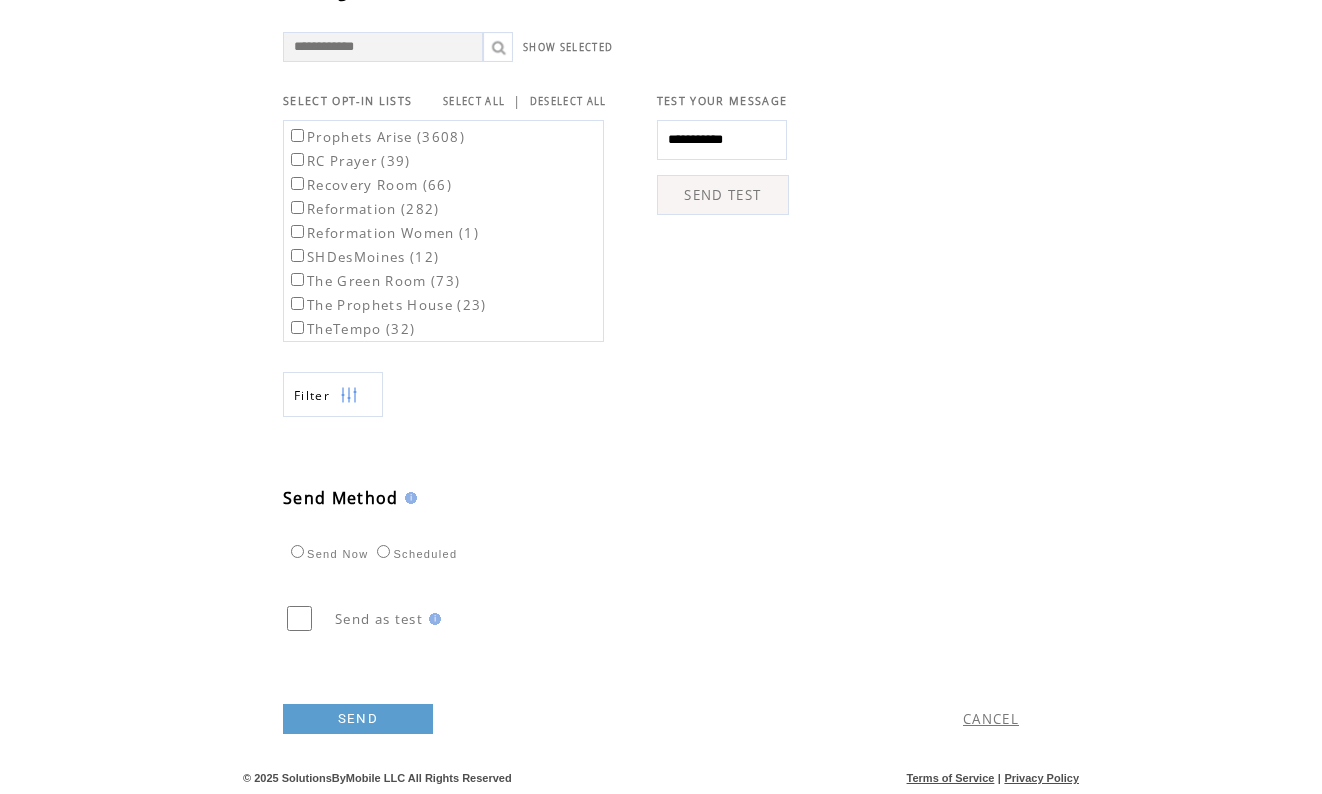 click on "Send Now 		  Scheduled" at bounding box center (371, 551) 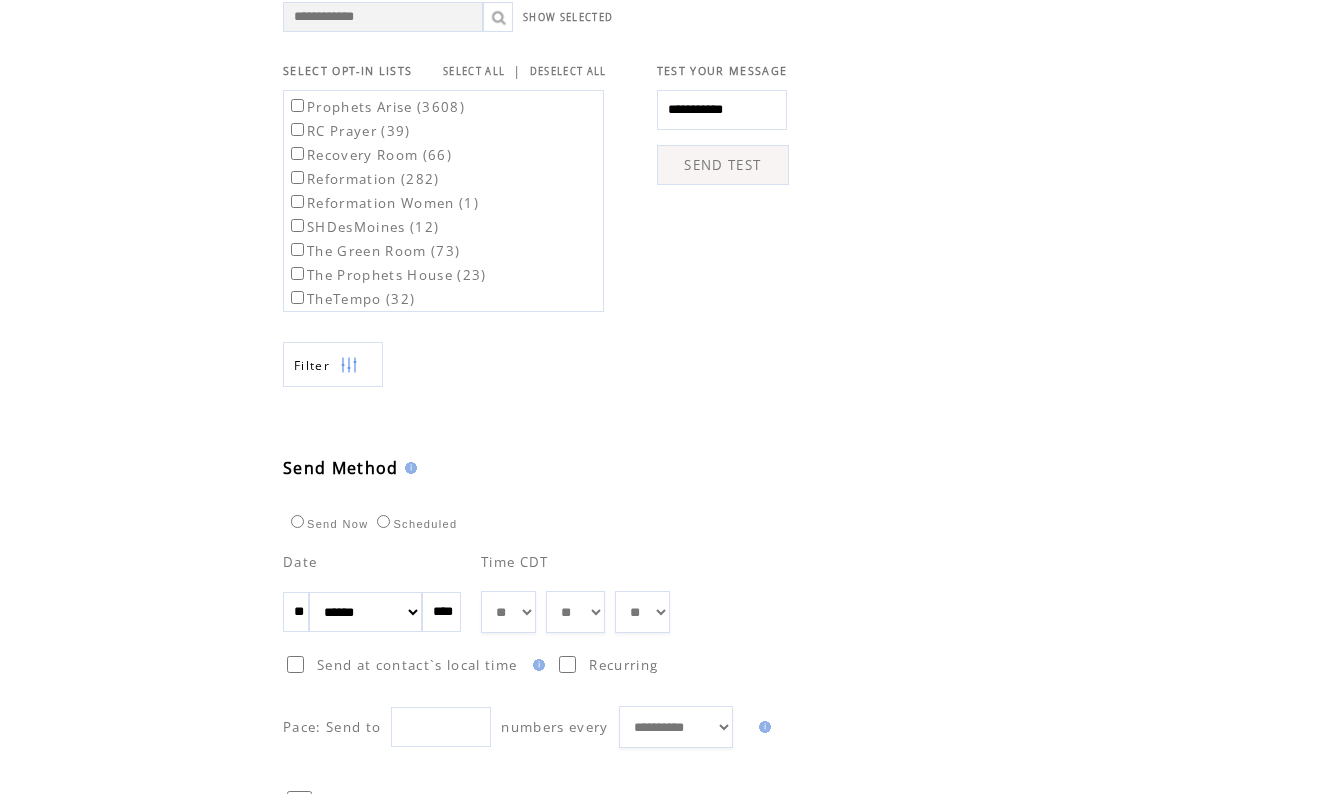 click on "**" at bounding box center (296, 612) 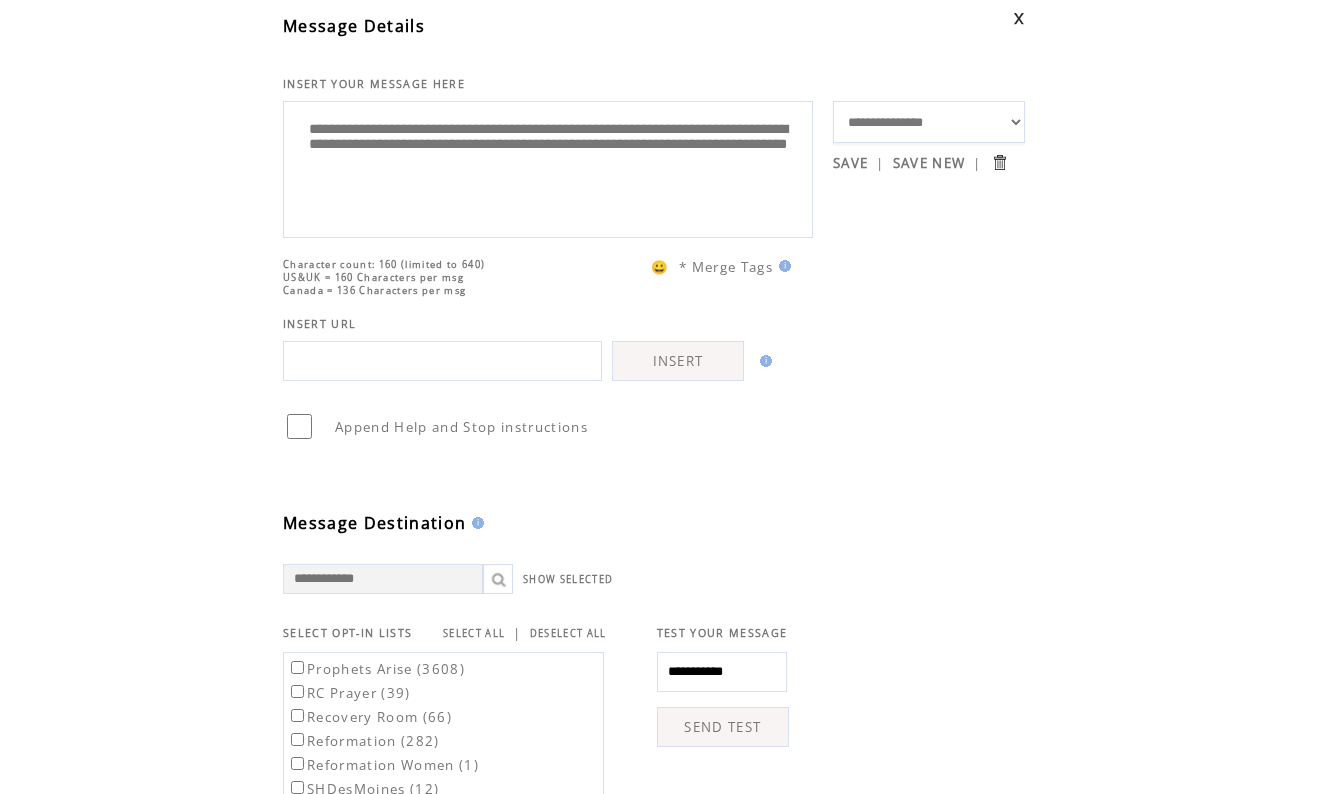 scroll, scrollTop: 90, scrollLeft: 0, axis: vertical 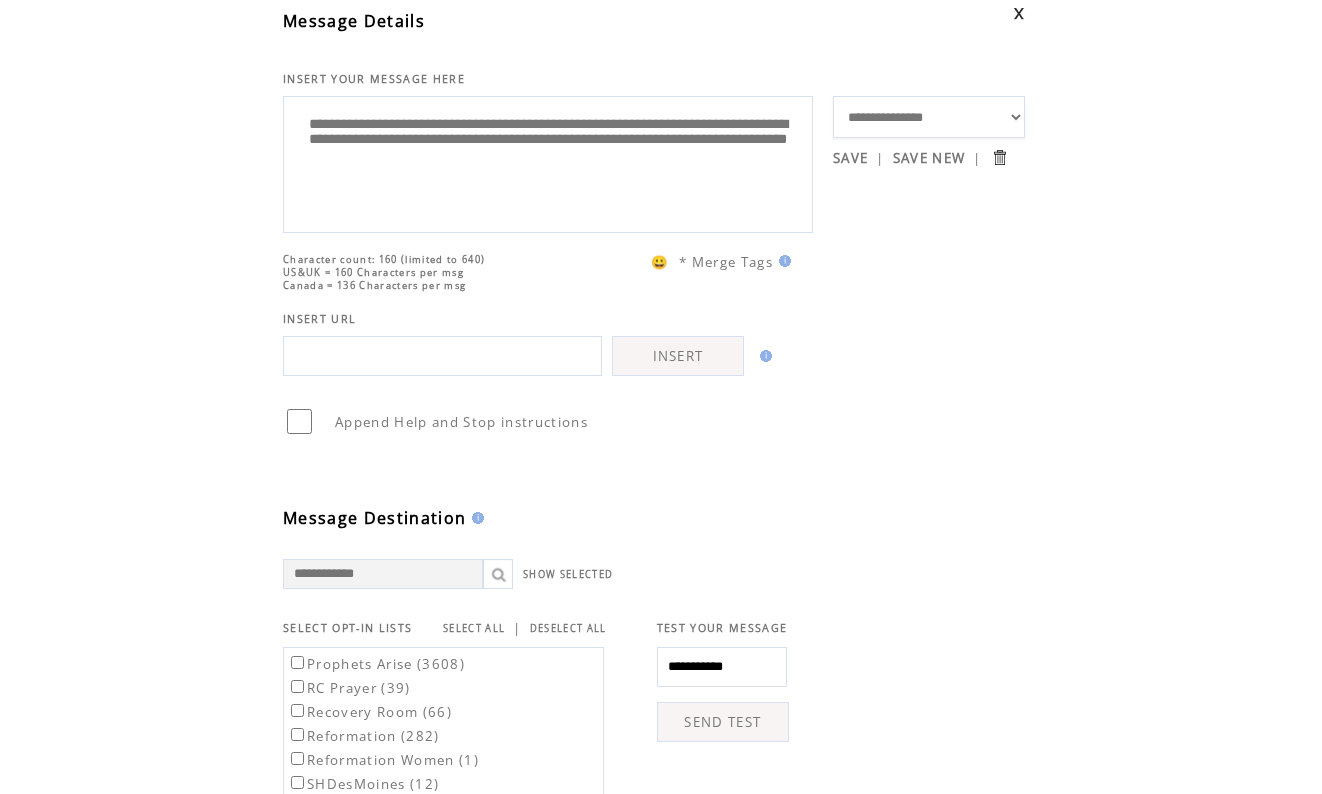 drag, startPoint x: 652, startPoint y: 189, endPoint x: 270, endPoint y: 190, distance: 382.0013 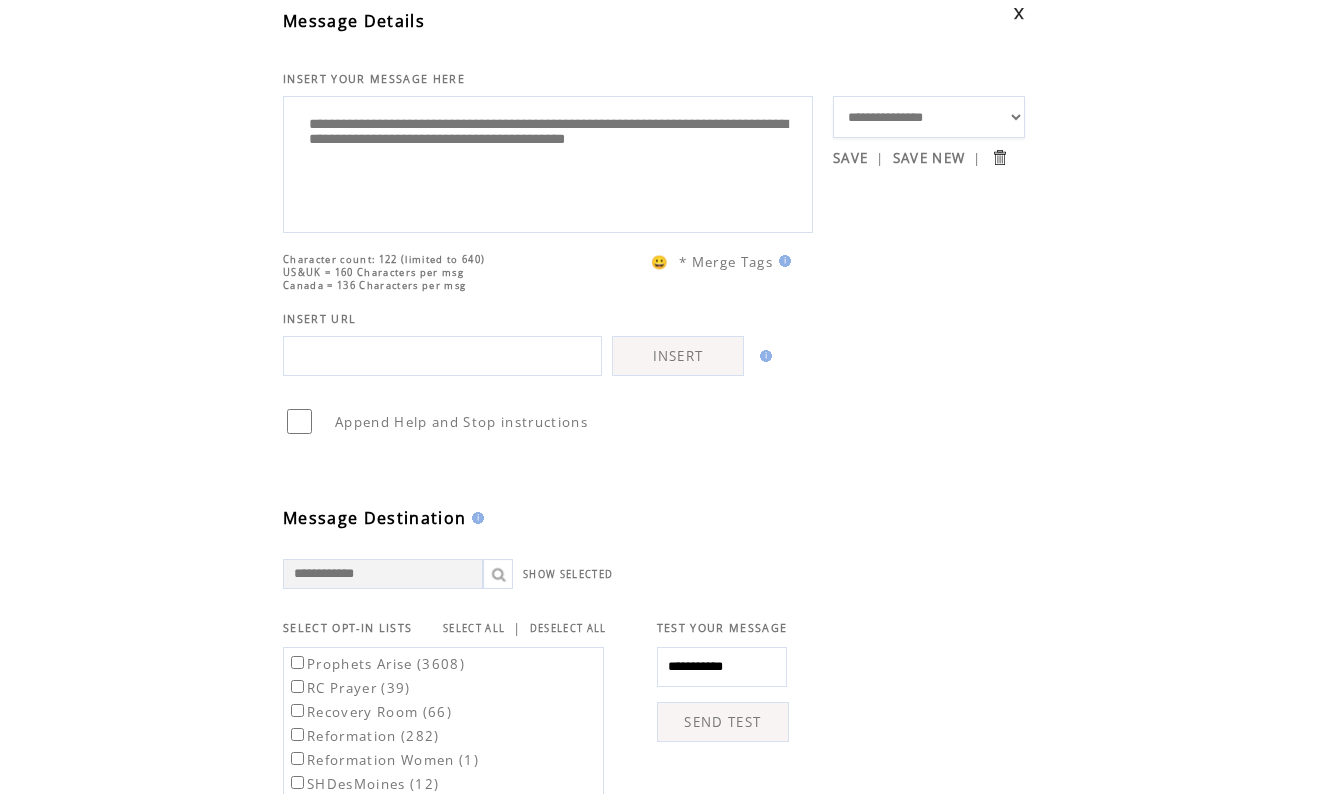 type on "**********" 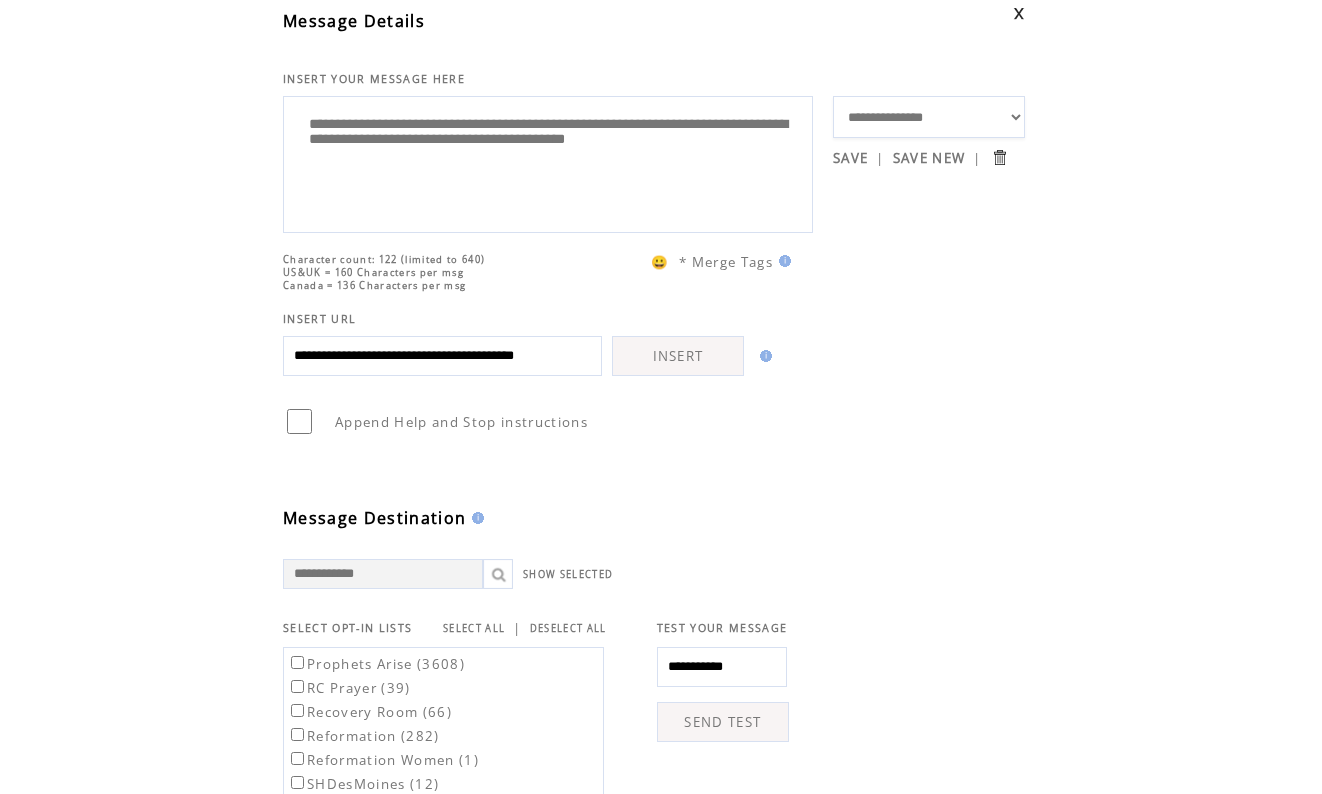 scroll, scrollTop: 0, scrollLeft: 59, axis: horizontal 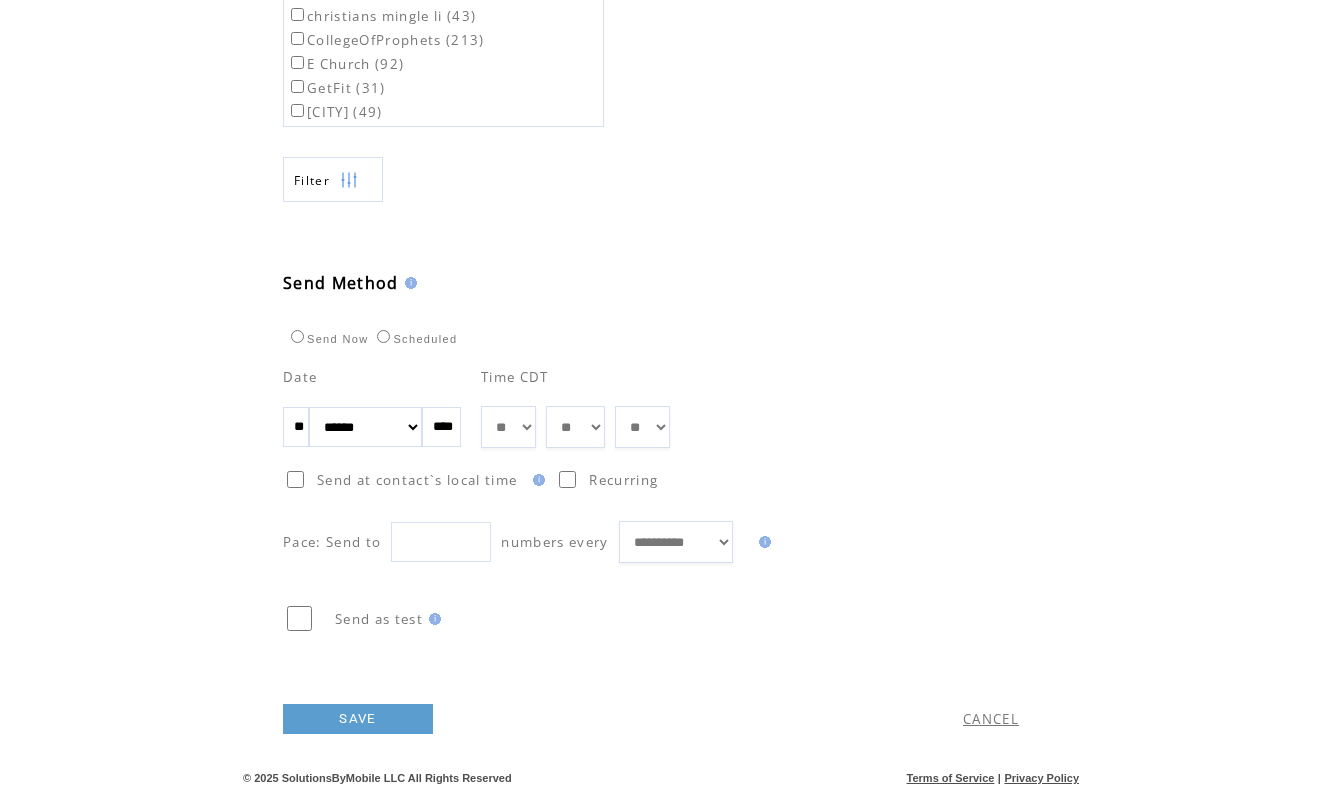 click on "SAVE" at bounding box center (358, 719) 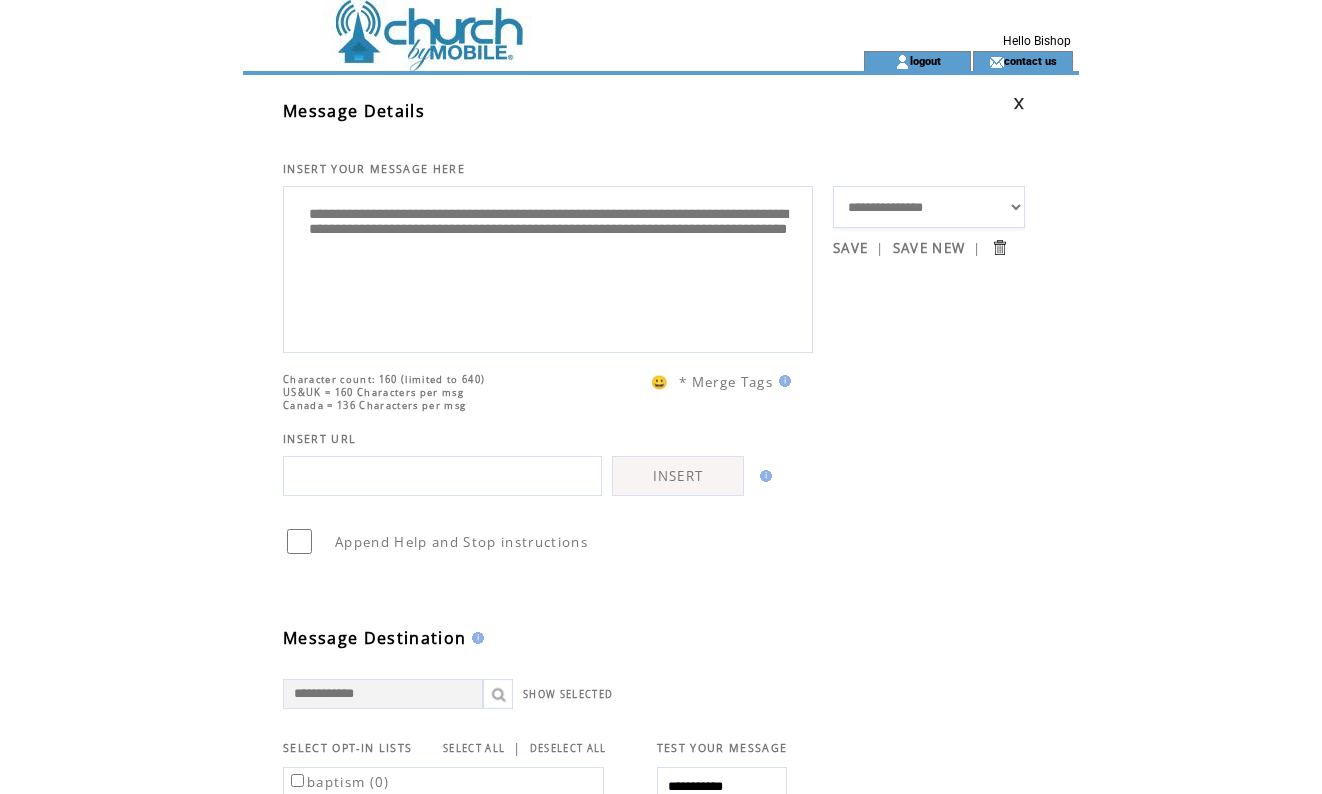 scroll, scrollTop: 1, scrollLeft: 0, axis: vertical 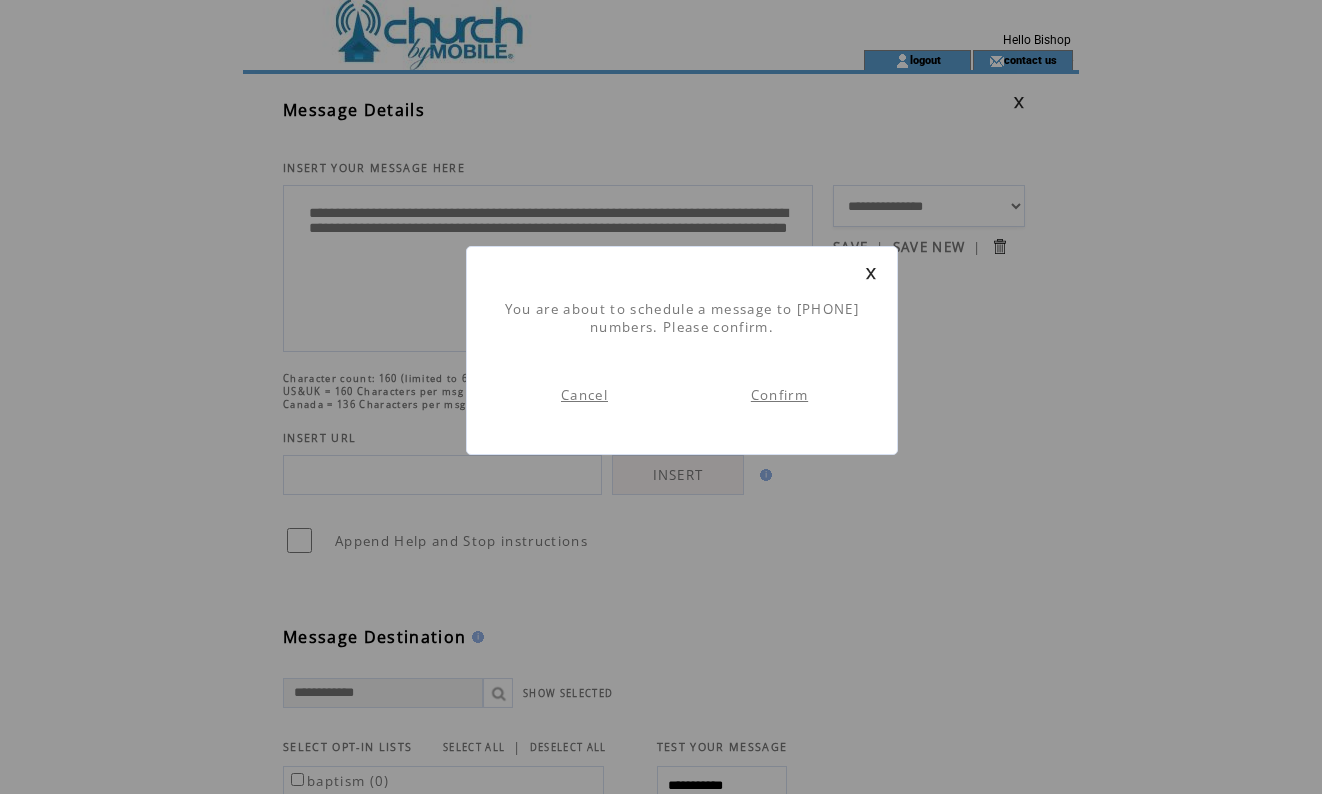 click on "Confirm" at bounding box center (779, 395) 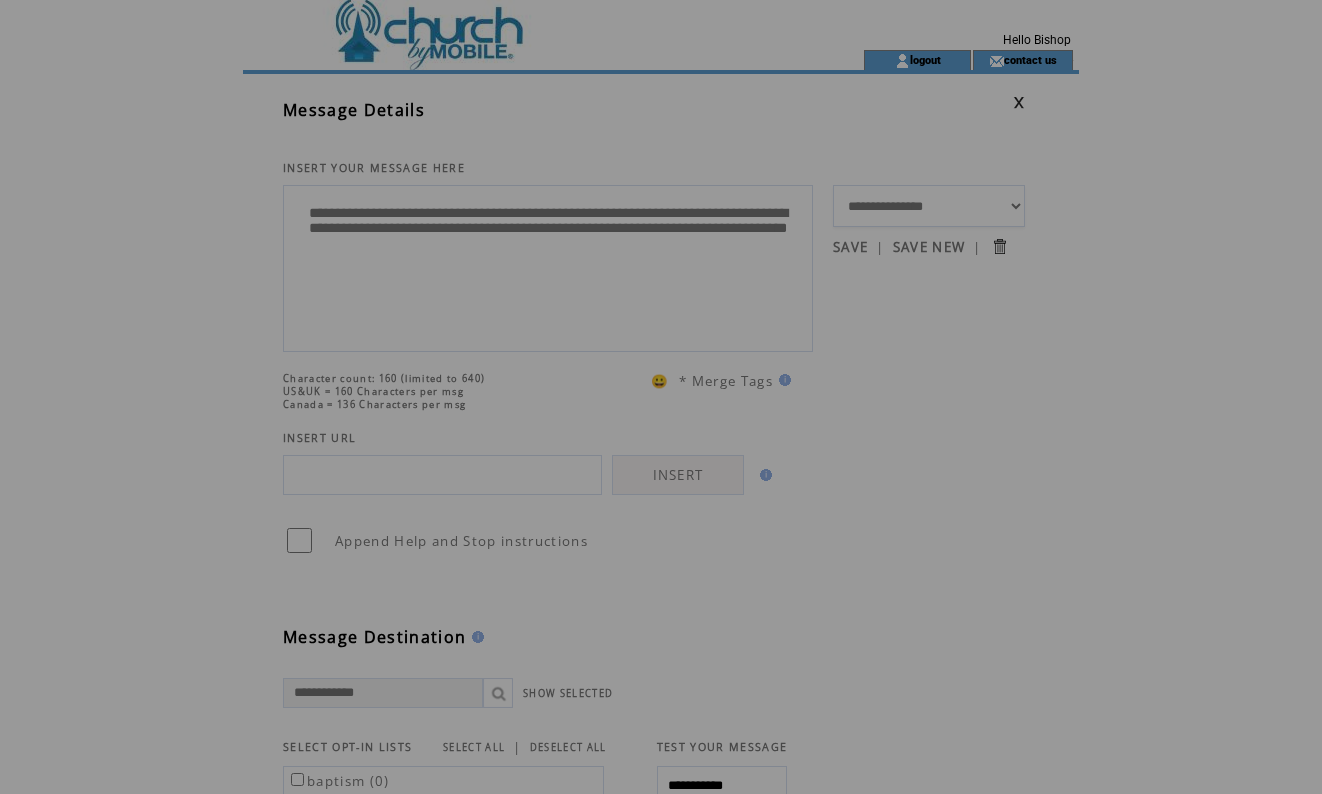 scroll, scrollTop: 0, scrollLeft: 0, axis: both 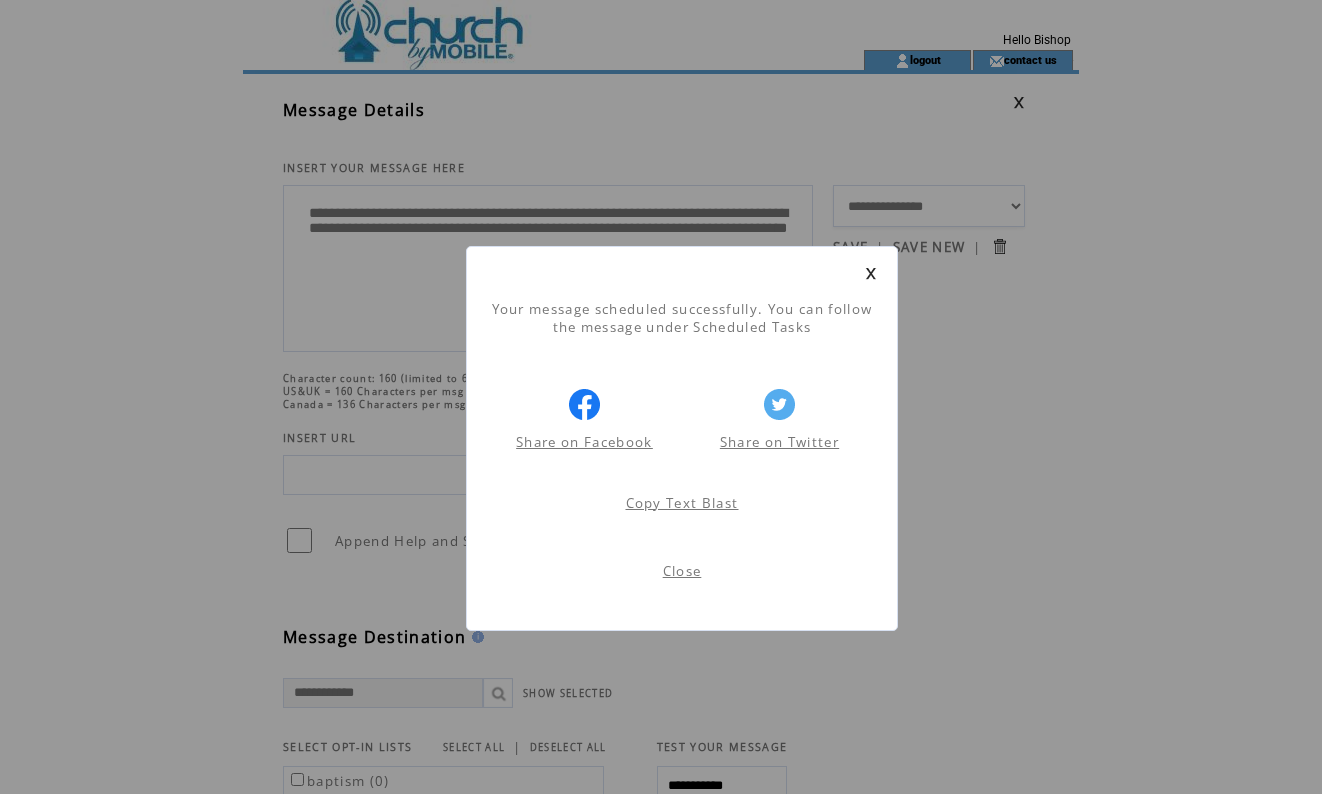 click at bounding box center (871, 273) 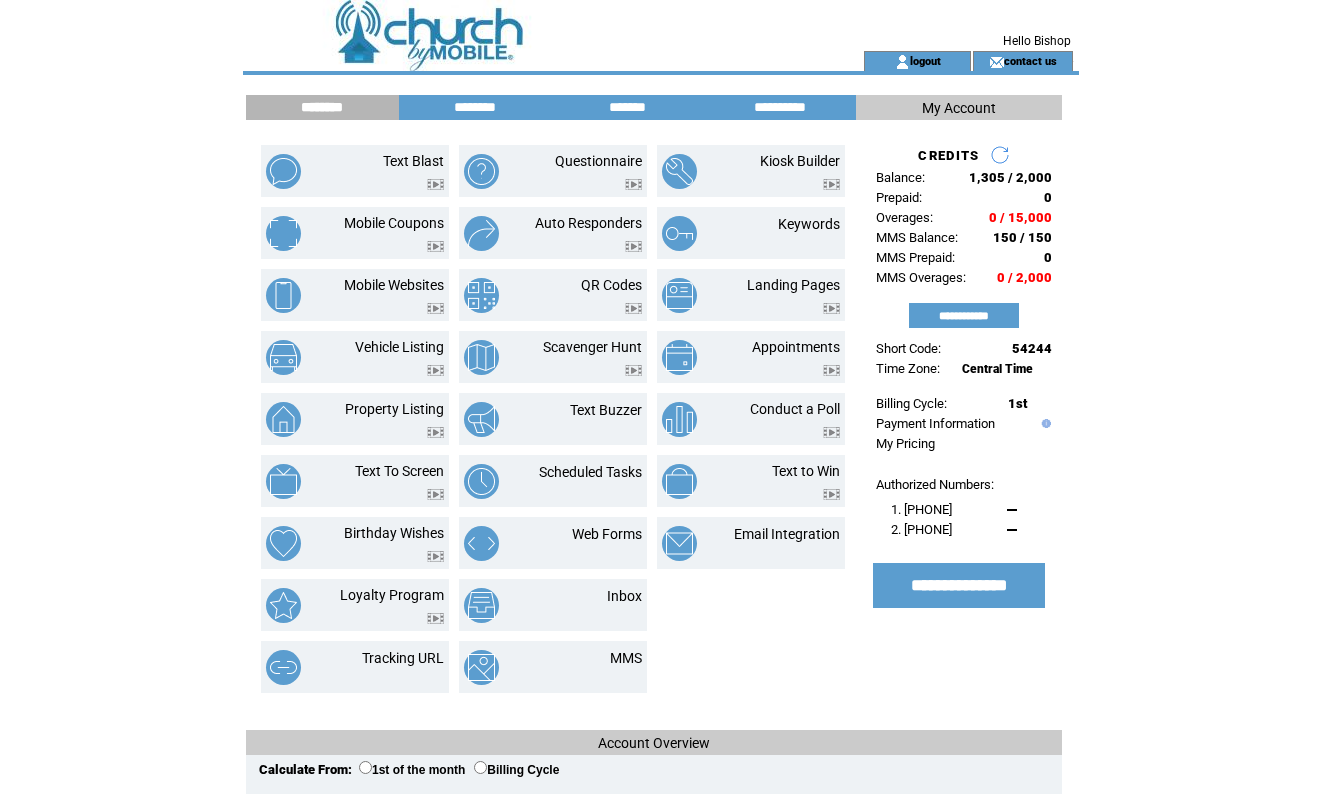 scroll, scrollTop: 0, scrollLeft: 0, axis: both 